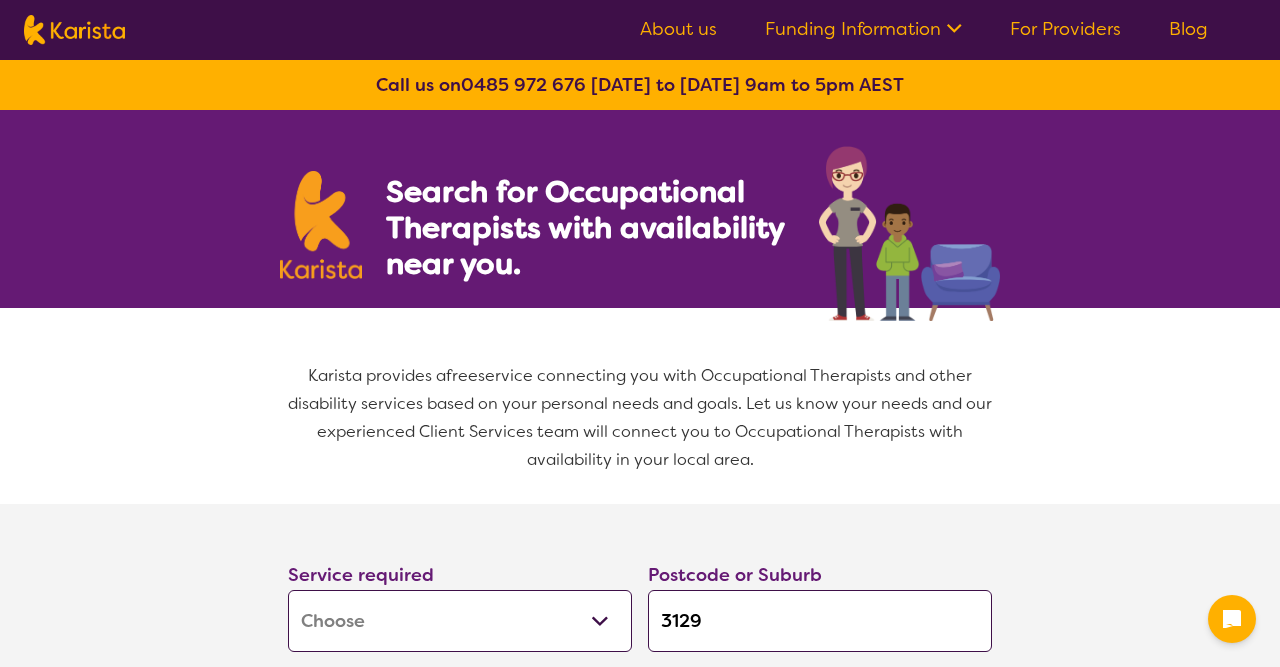 select on "[MEDICAL_DATA]" 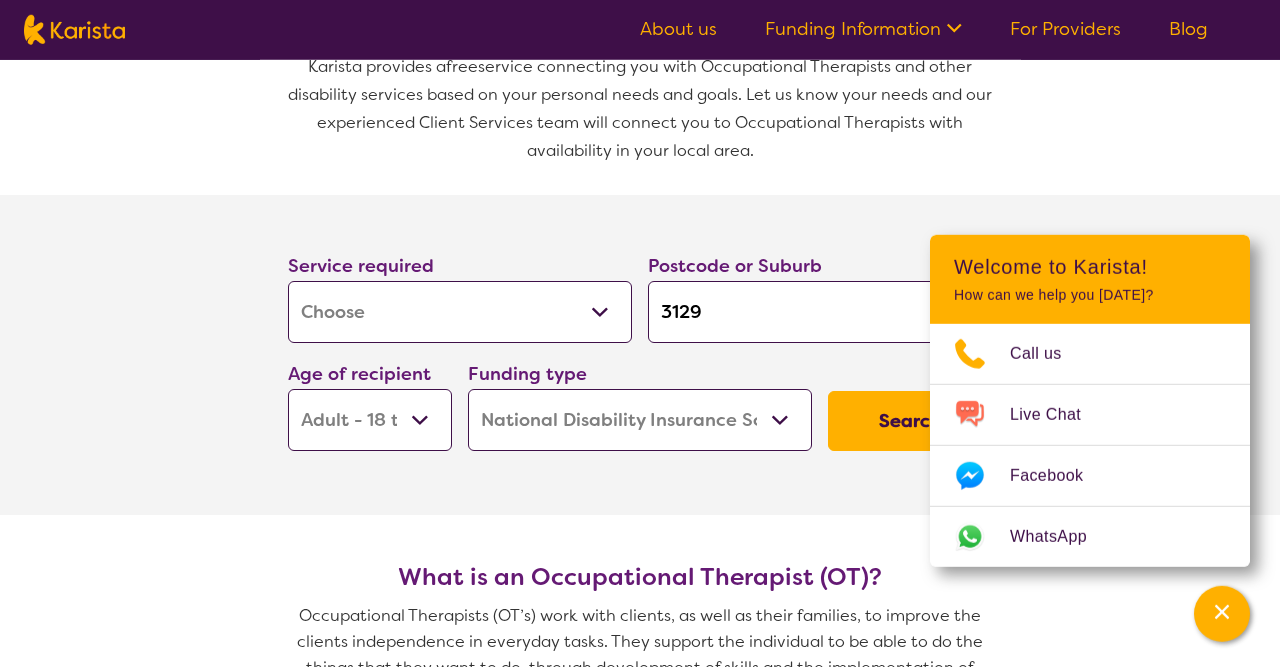 drag, startPoint x: 721, startPoint y: 283, endPoint x: 639, endPoint y: 296, distance: 83.02409 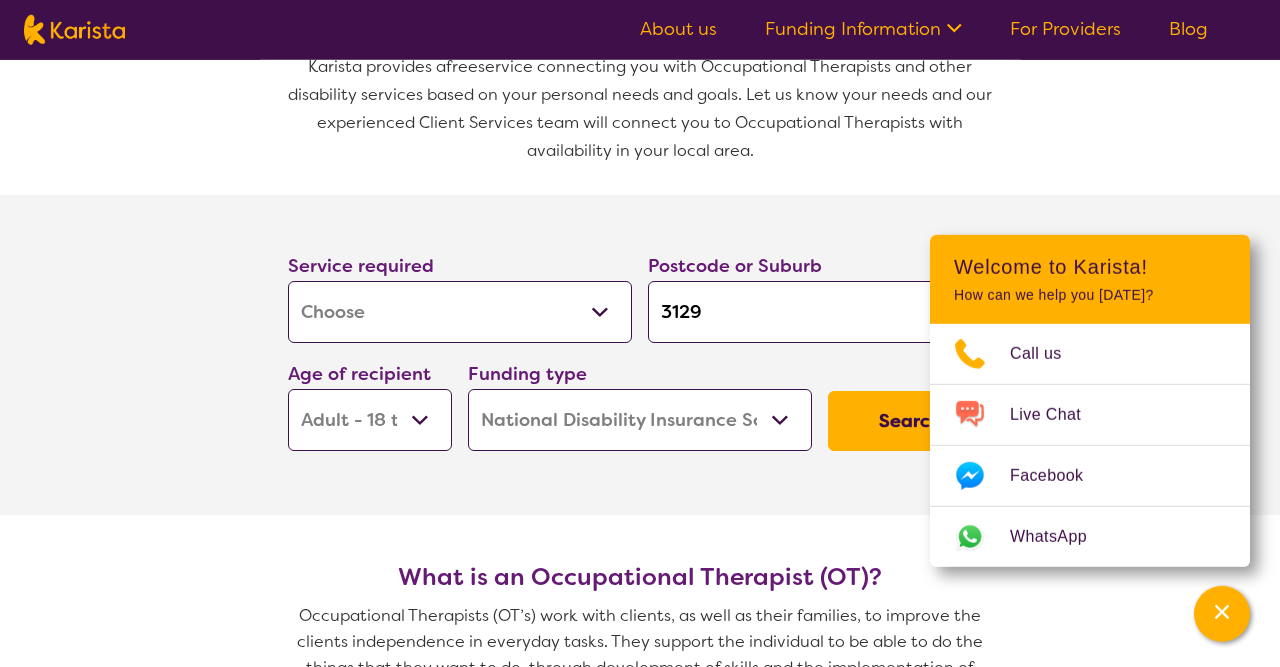 type on "3" 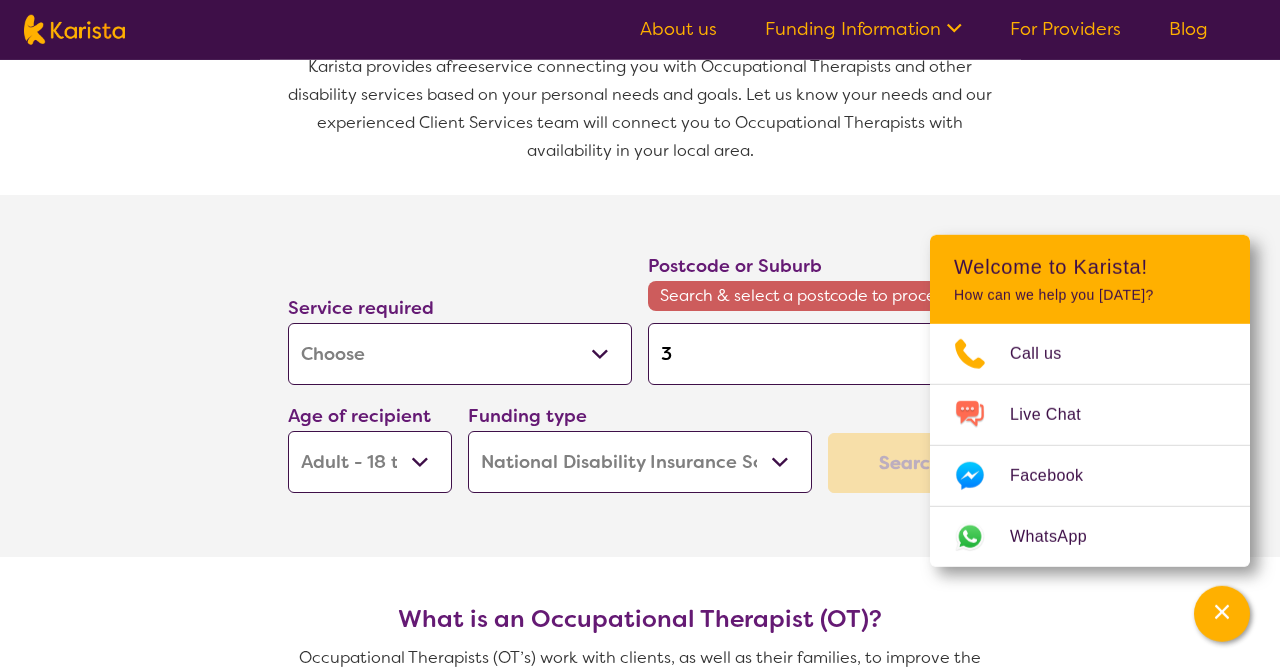 type on "39" 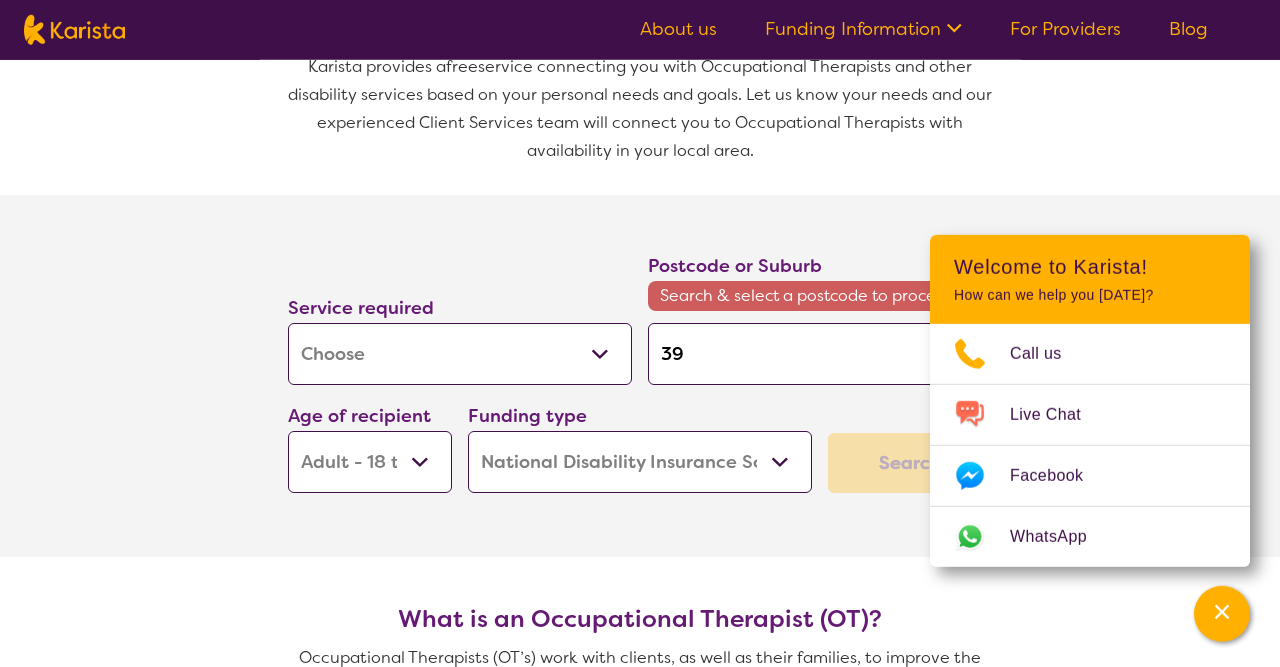 type on "394" 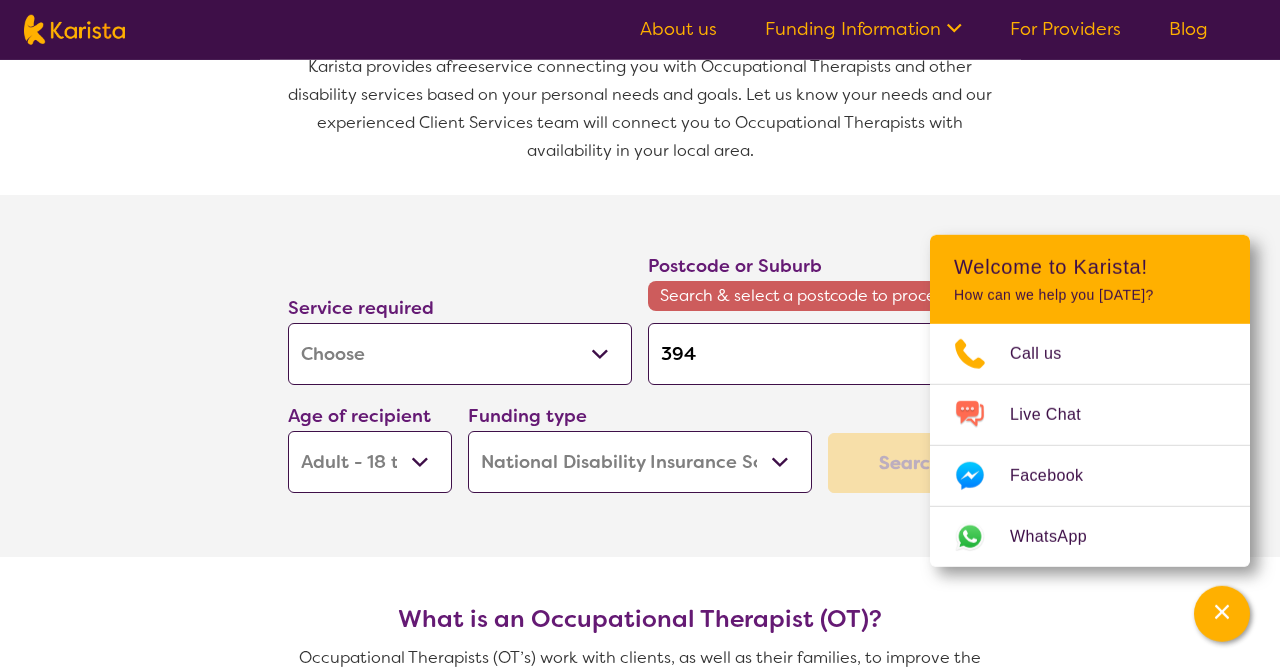 type on "3941" 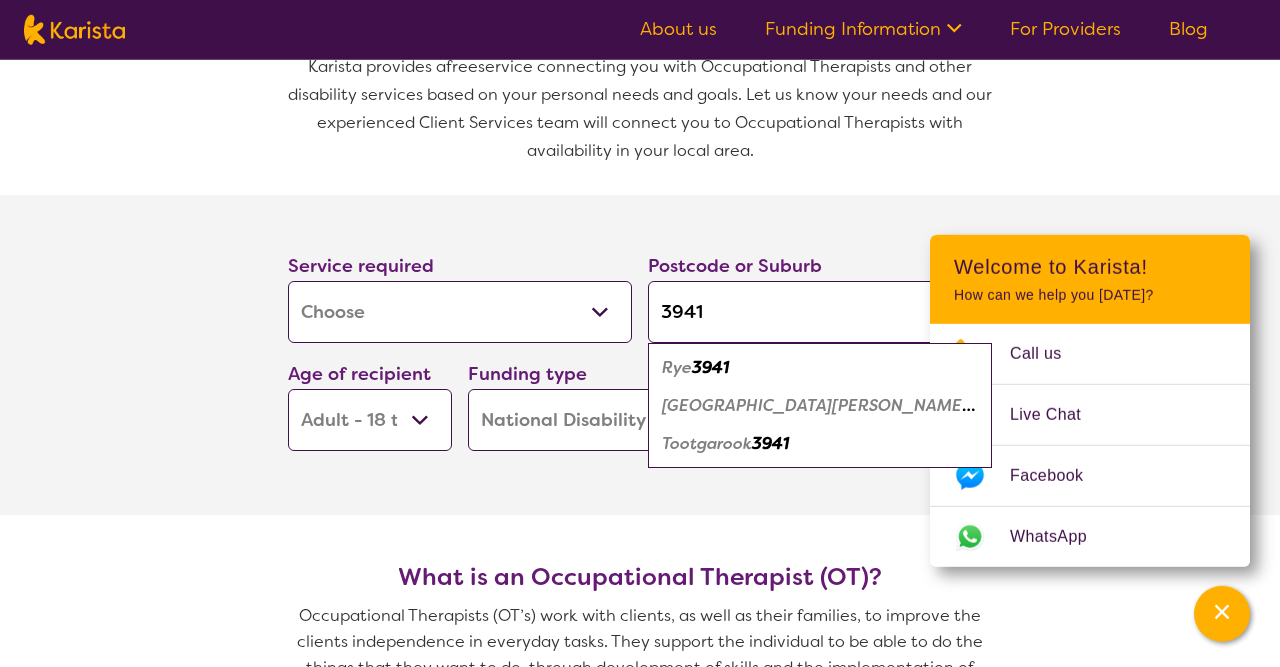 type on "3941" 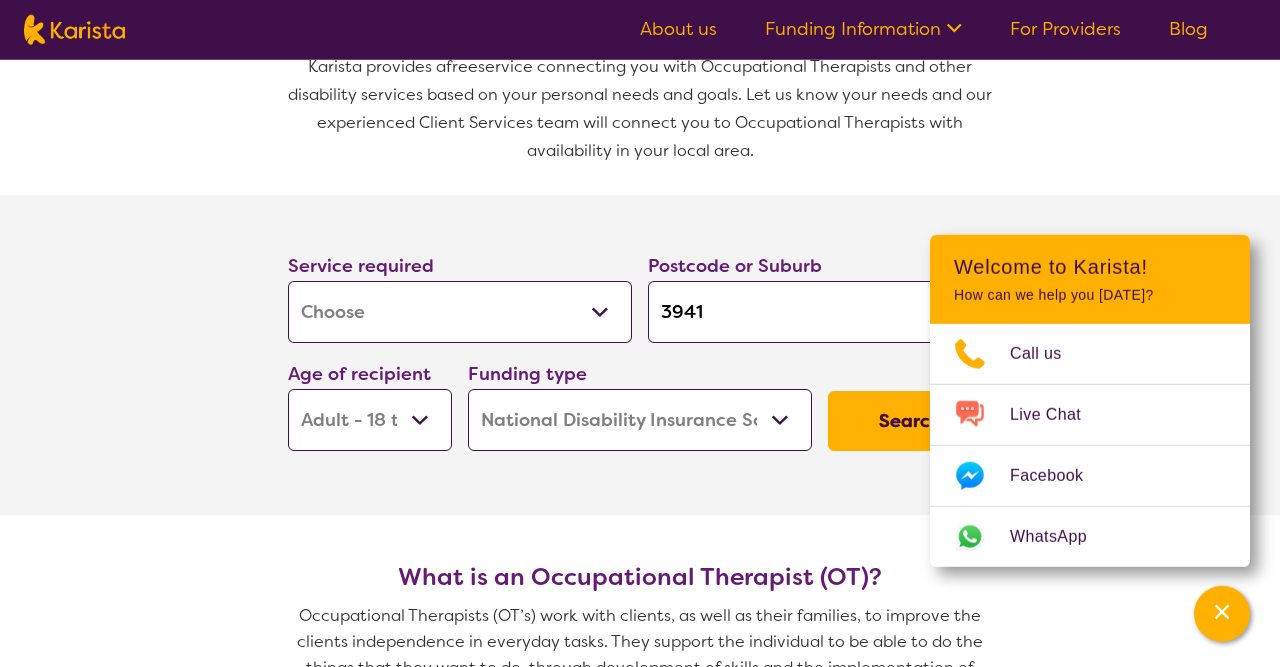click on "Search" at bounding box center (910, 421) 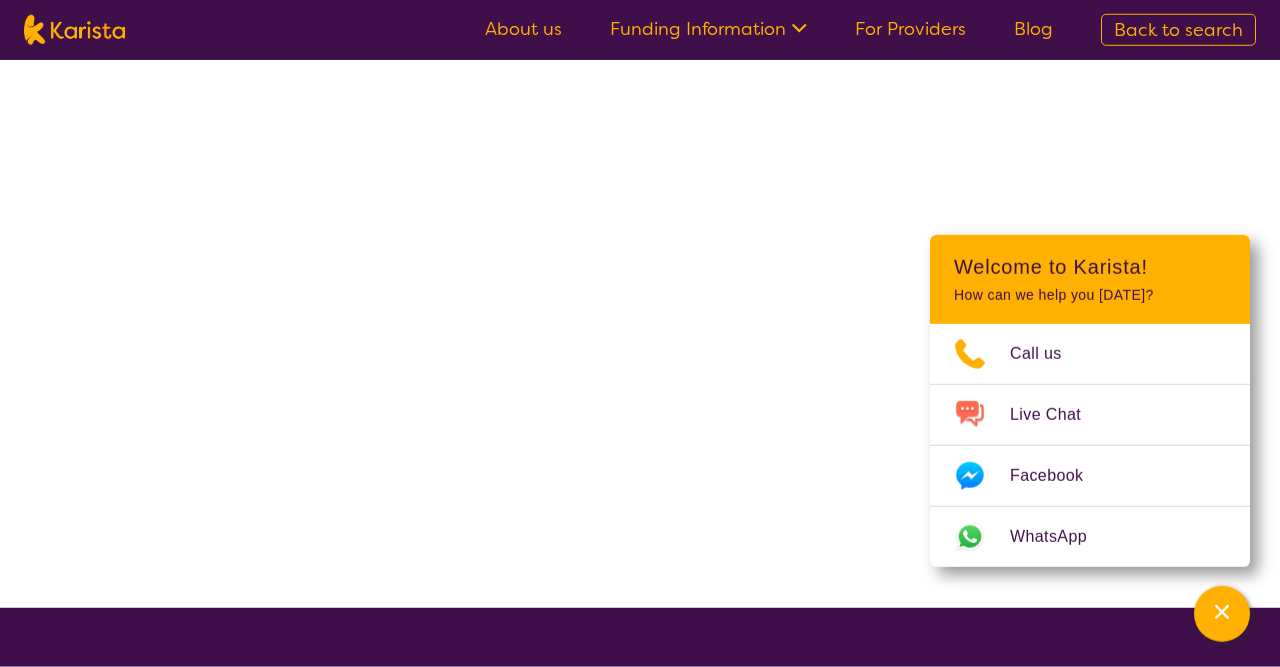 scroll, scrollTop: 0, scrollLeft: 0, axis: both 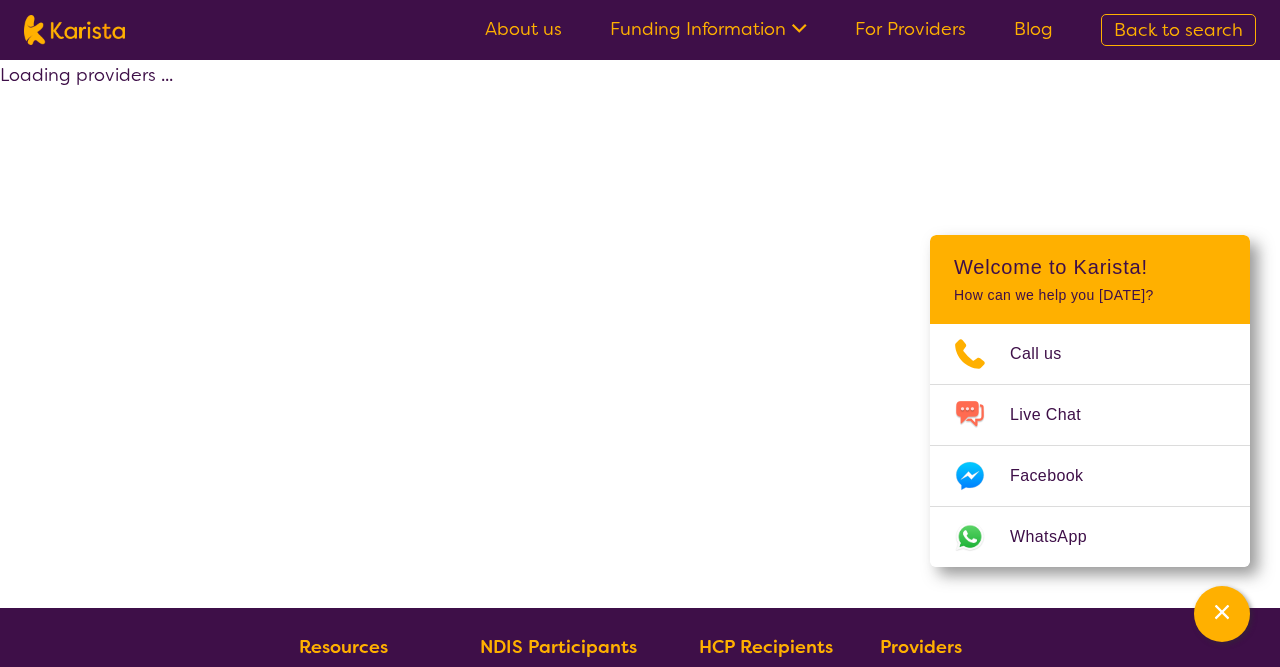 select on "by_score" 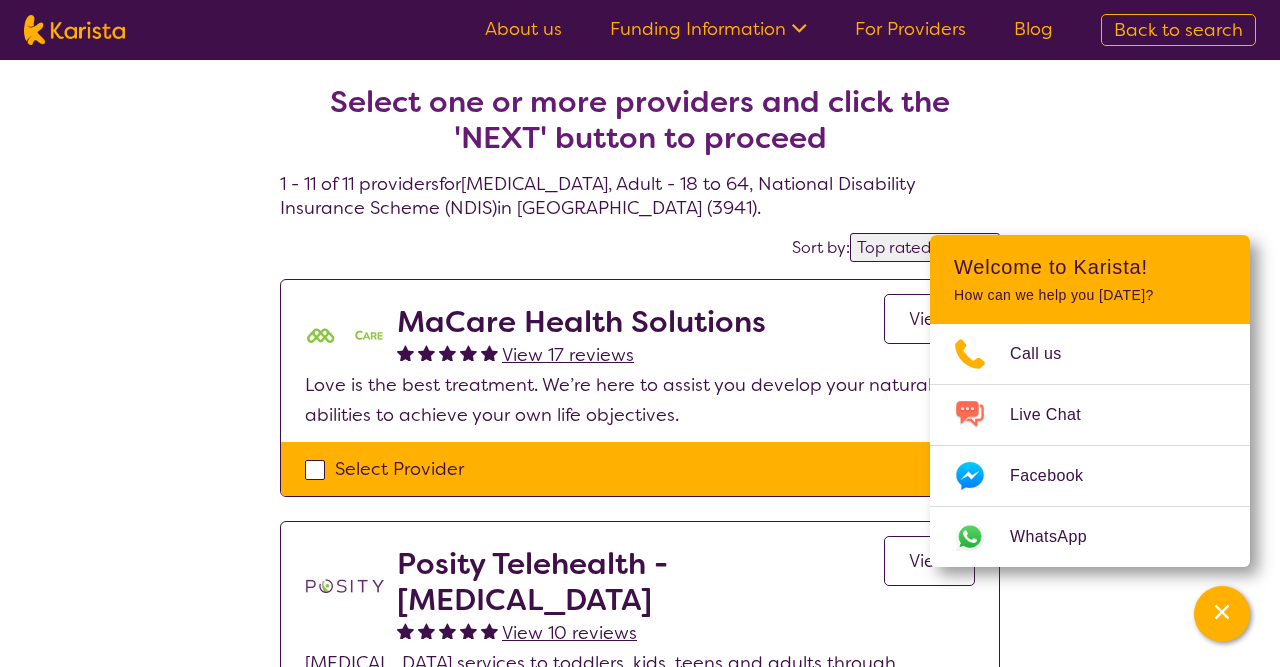 click on "Select one or more providers and click the 'NEXT' button to proceed 1 - 11 of 11 providers  for  [MEDICAL_DATA] , Adult - 18 to 64 , National Disability Insurance Scheme (NDIS)  in  [GEOGRAPHIC_DATA] (3941) . Sort by:  Highly reviewed Top rated MaCare Health Solutions View   17   reviews View Love is the best treatment. We’re here to assist you develop your natural abilities to achieve your own life objectives. Select Provider Posity Telehealth - [MEDICAL_DATA] View   10   reviews View [MEDICAL_DATA] services to toddlers, kids, teens and adults through evidenced-based, inclusive and client centric approach. Clinics at [GEOGRAPHIC_DATA] and [GEOGRAPHIC_DATA]. Immediate availability. Select Provider RM Therapy Telehealth View   9   reviews View We are a neuroaffirming practice specialising in therapeutic support, behaviour support, and early childhood intervention. Select Provider I've Got Your 6 Foundation View   7   reviews View Select Provider Total Health Choice View   3   reviews View Select Provider View   2   View" at bounding box center [640, 1704] 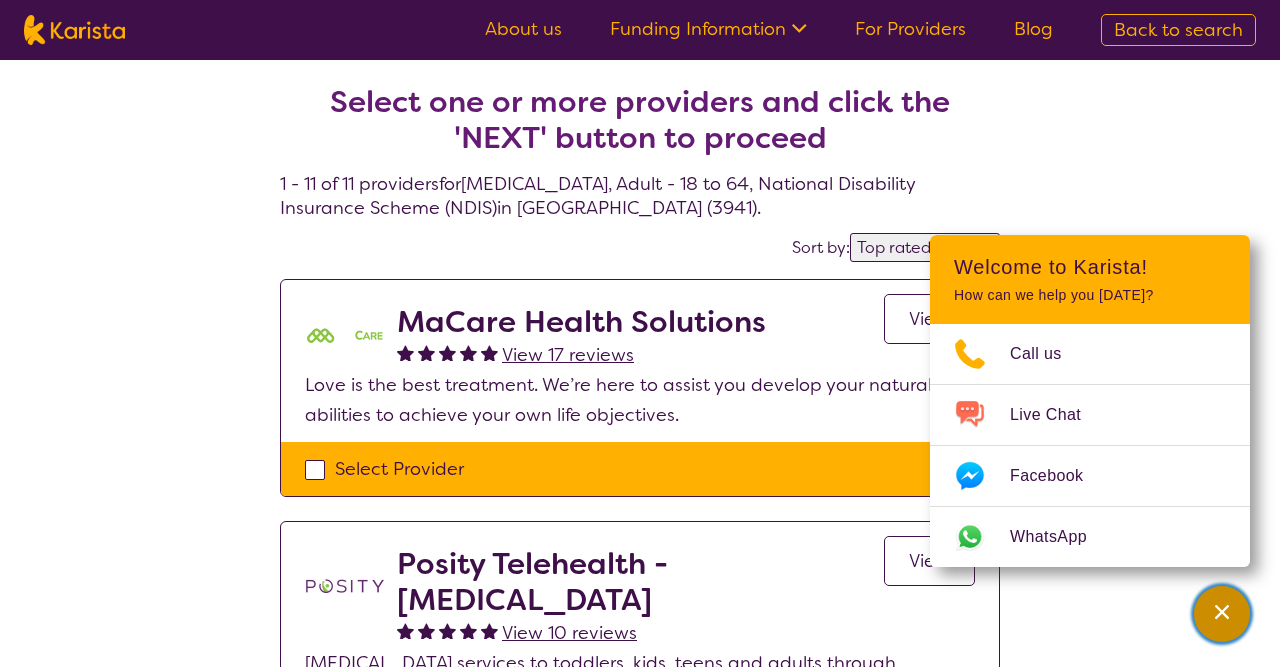 click at bounding box center (1222, 614) 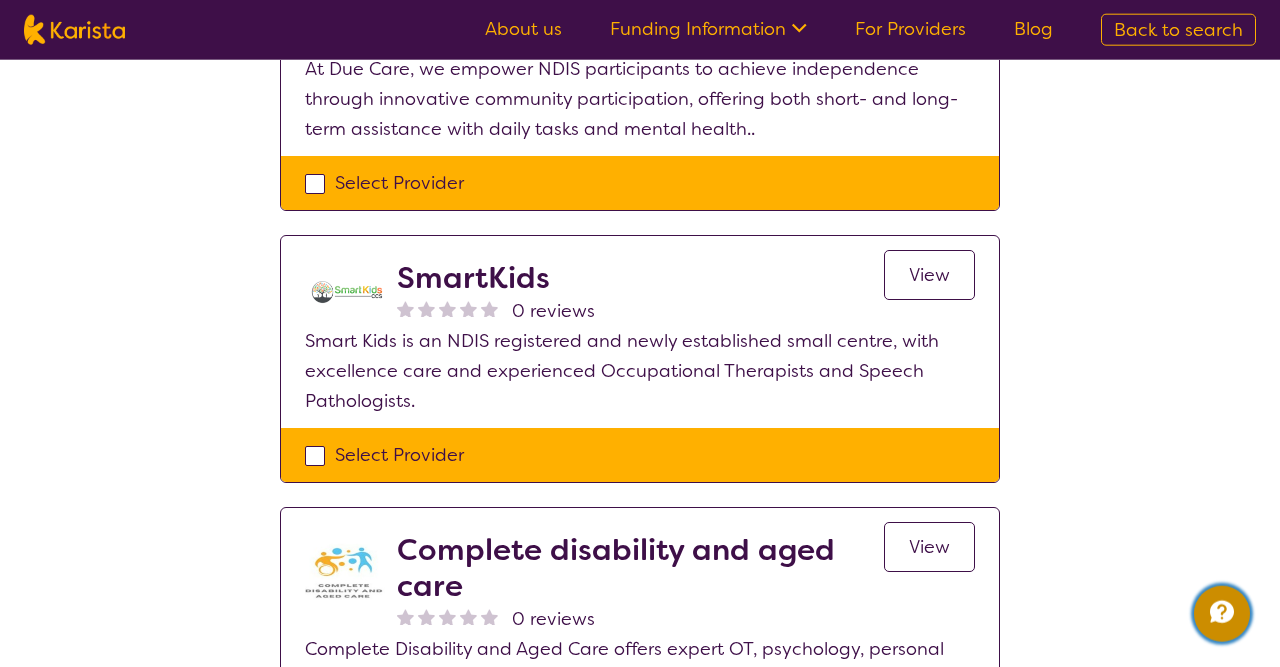 scroll, scrollTop: 2201, scrollLeft: 0, axis: vertical 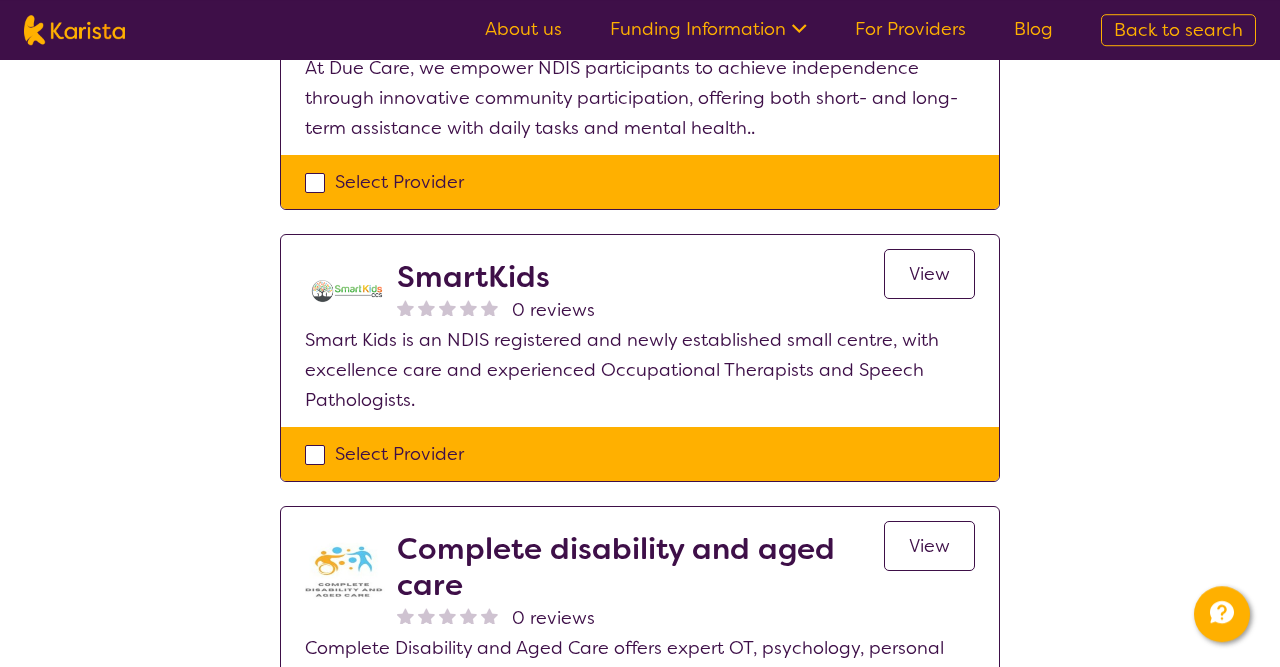 click on "View" at bounding box center [929, 274] 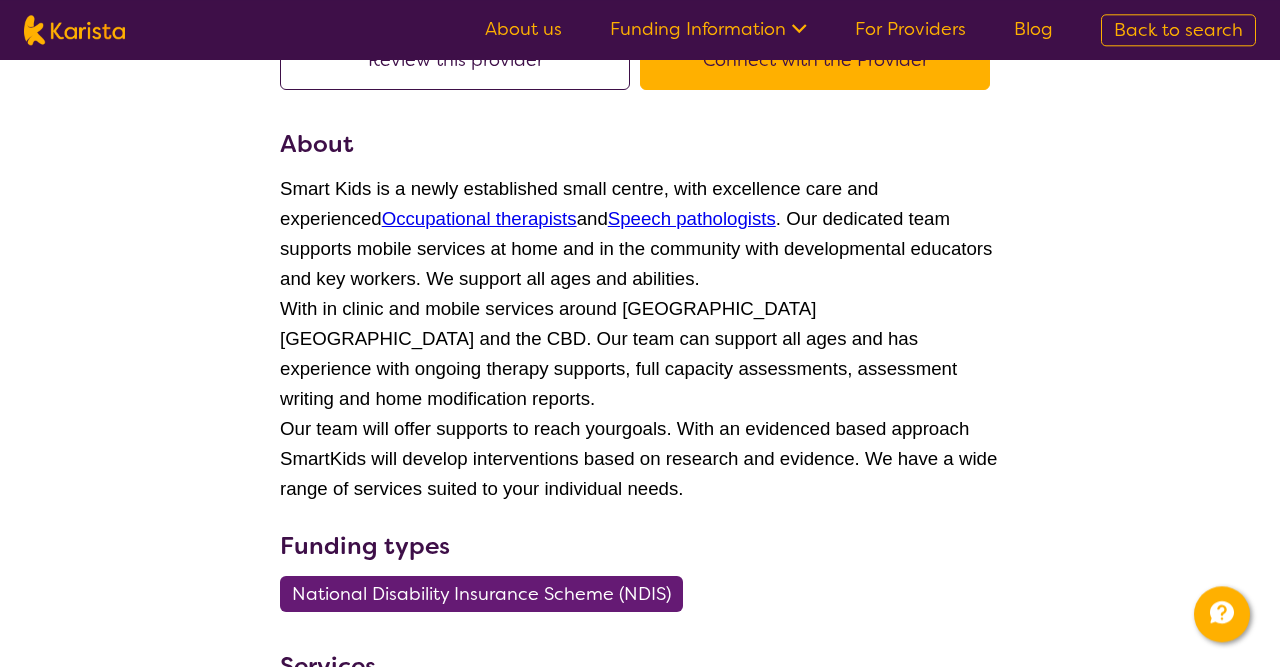 scroll, scrollTop: 0, scrollLeft: 0, axis: both 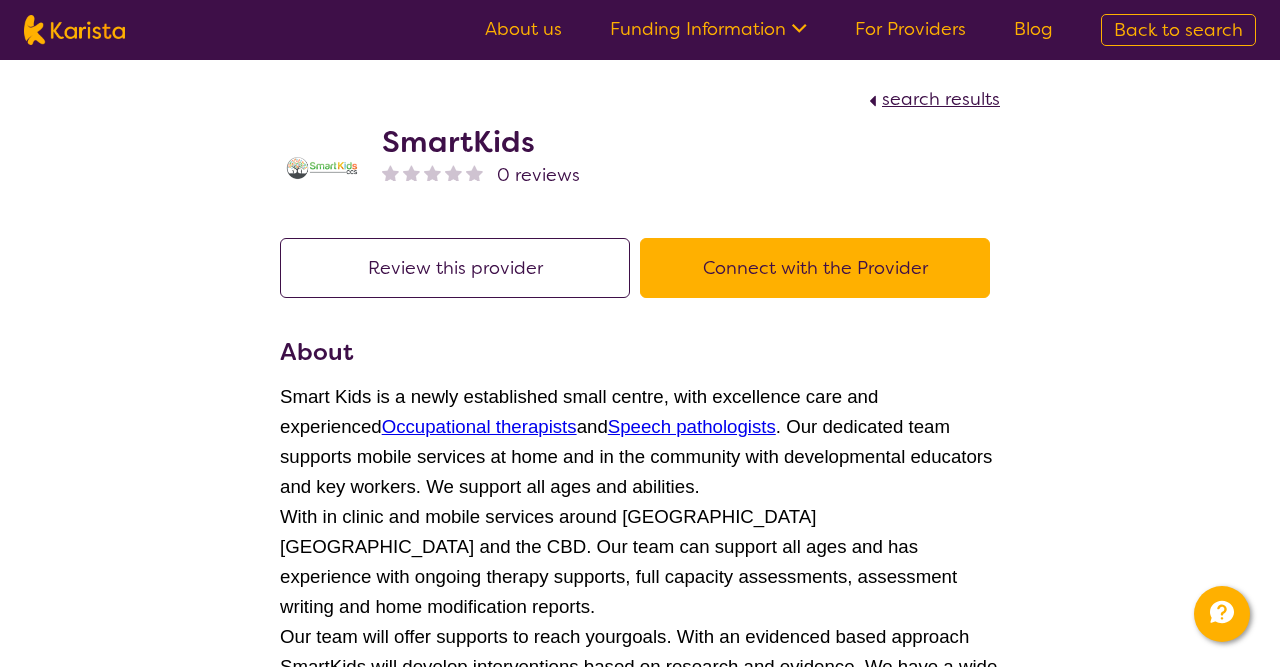 click on "Connect with the Provider" at bounding box center [815, 268] 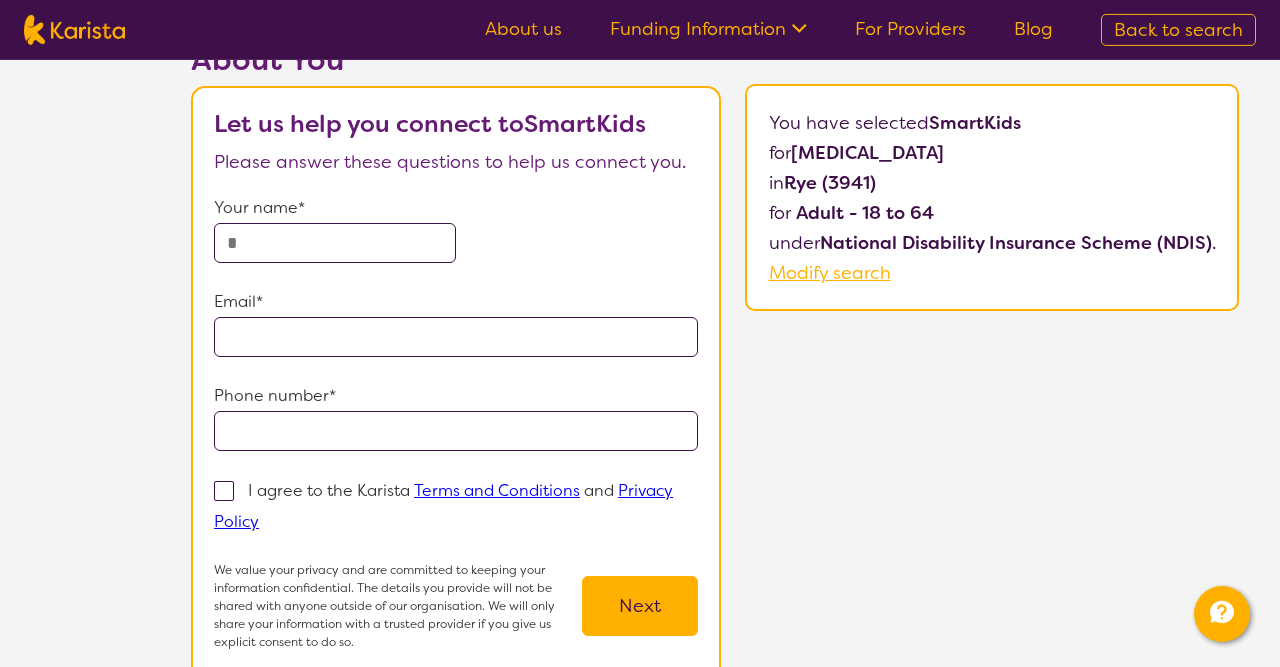 scroll, scrollTop: 0, scrollLeft: 0, axis: both 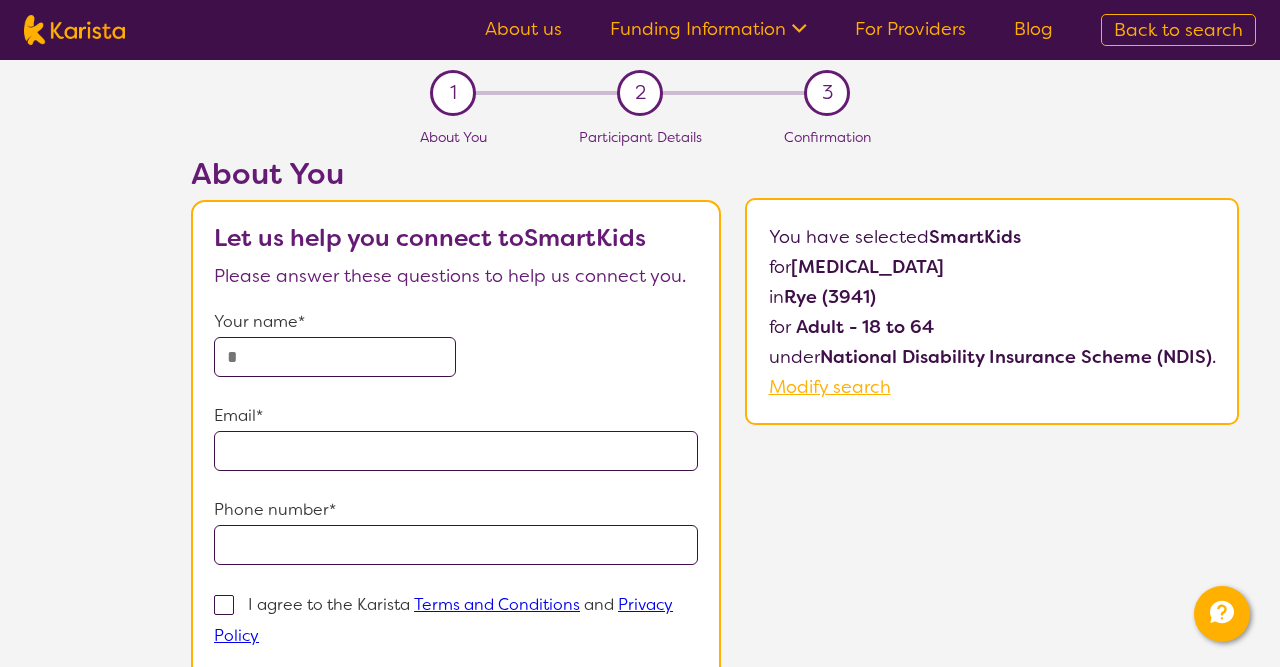 click at bounding box center (335, 357) 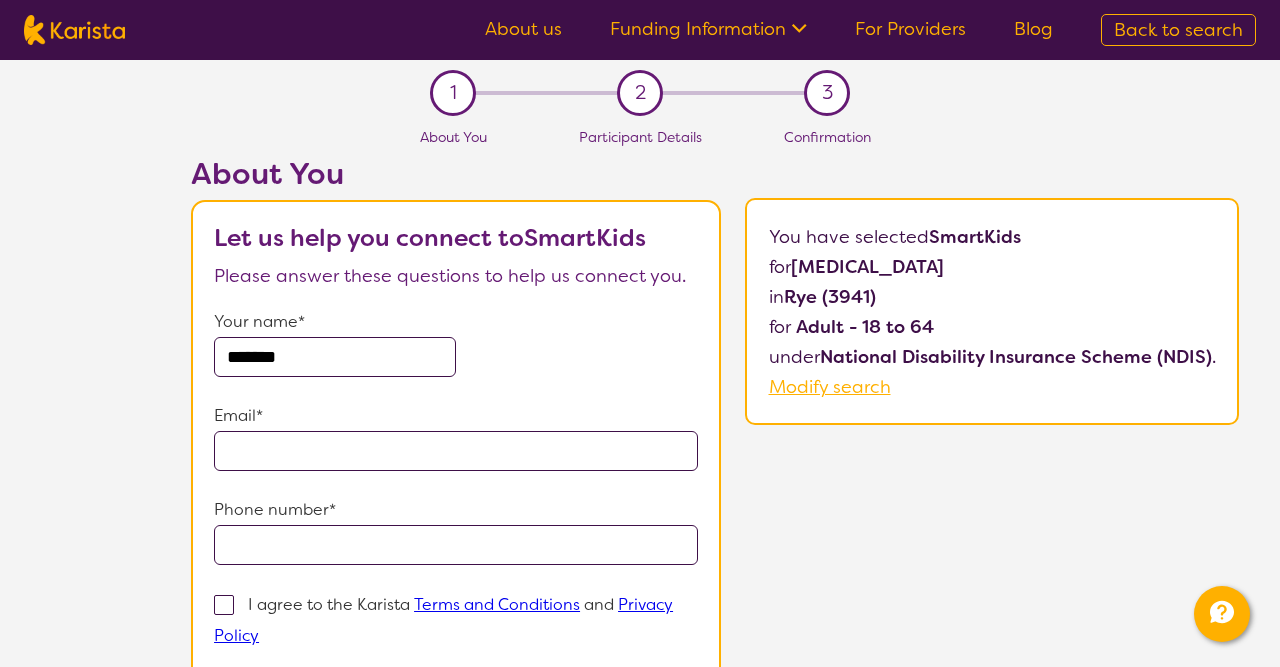 type on "*******" 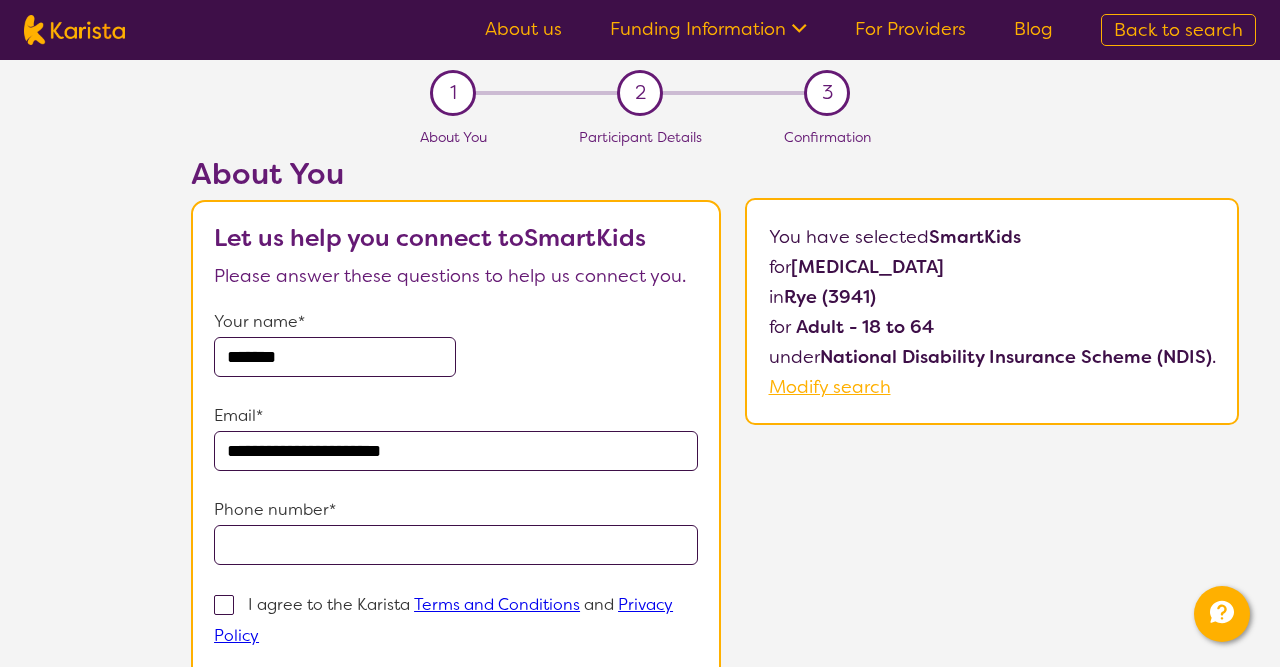 type on "**********" 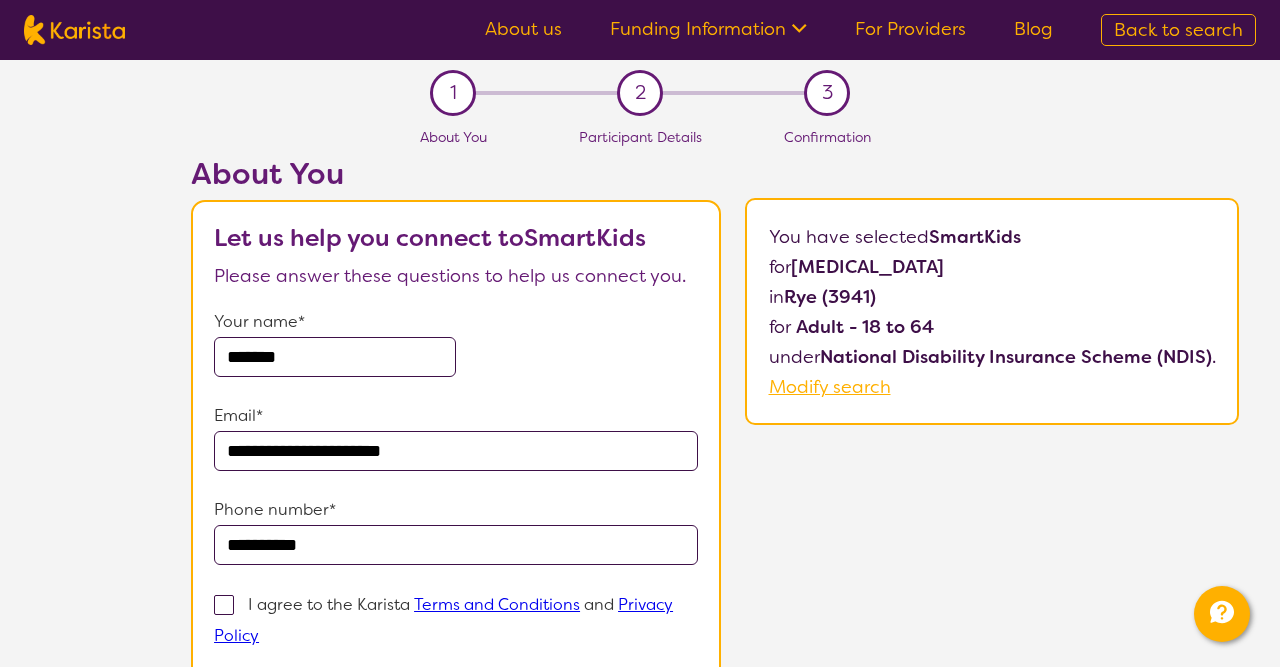 type on "**********" 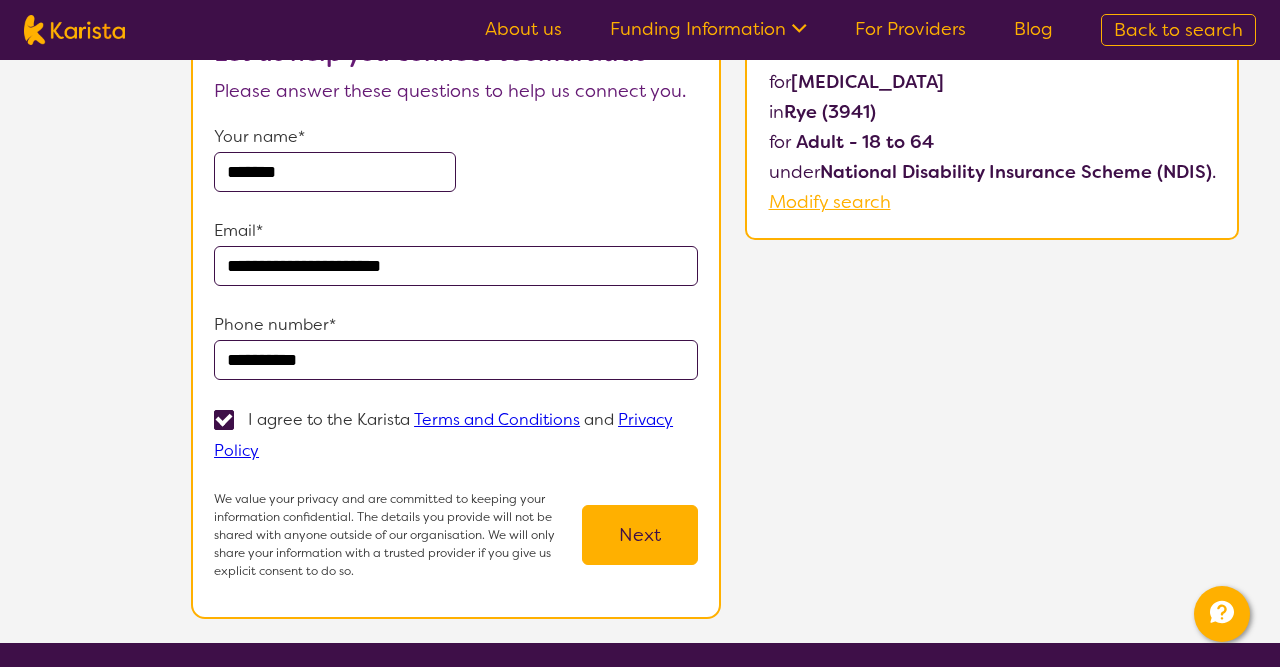 scroll, scrollTop: 260, scrollLeft: 0, axis: vertical 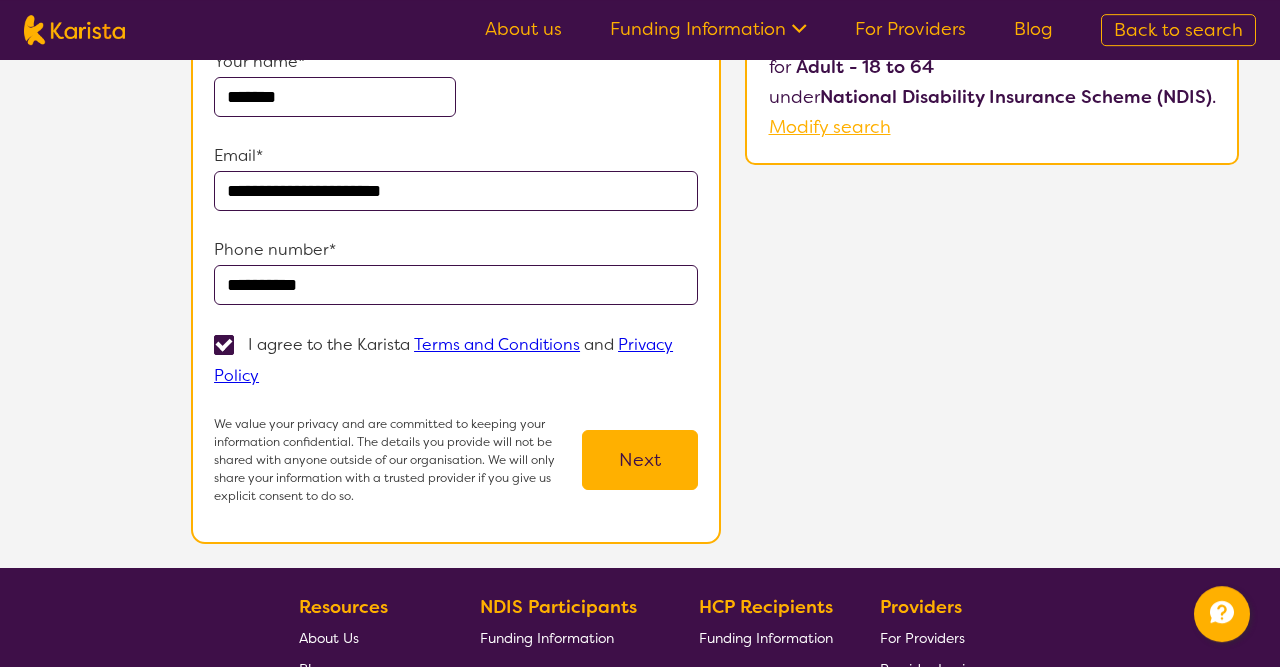 click on "Next" at bounding box center (640, 460) 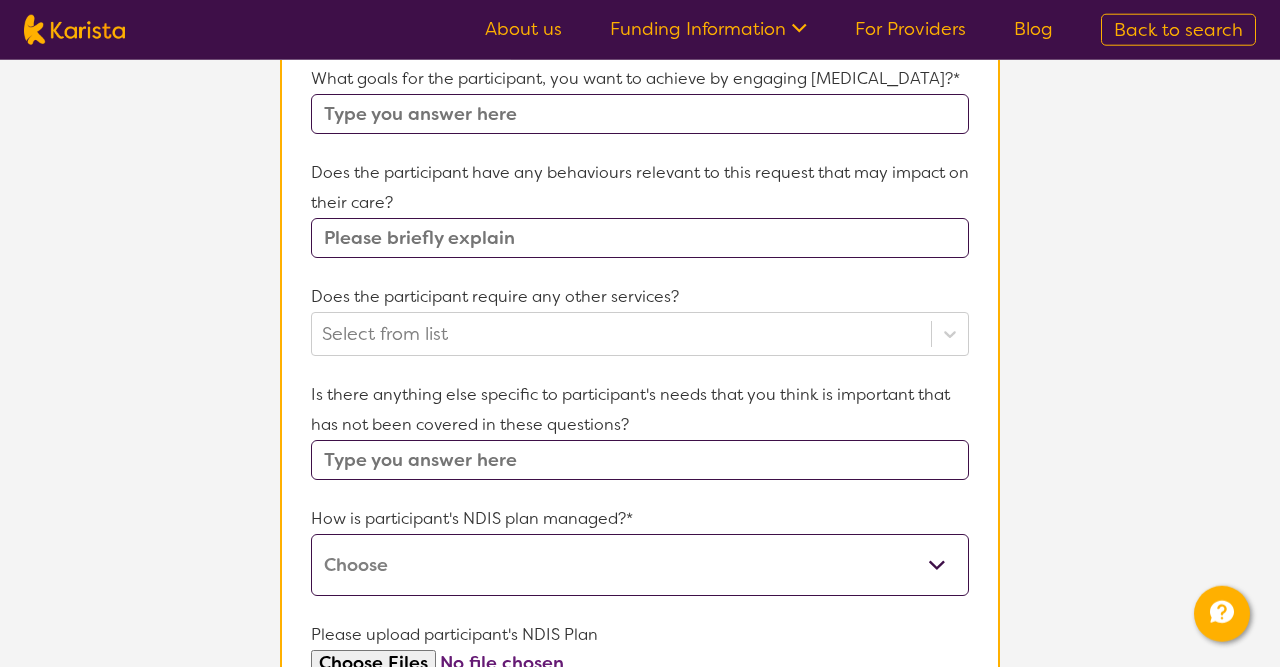 scroll, scrollTop: 725, scrollLeft: 0, axis: vertical 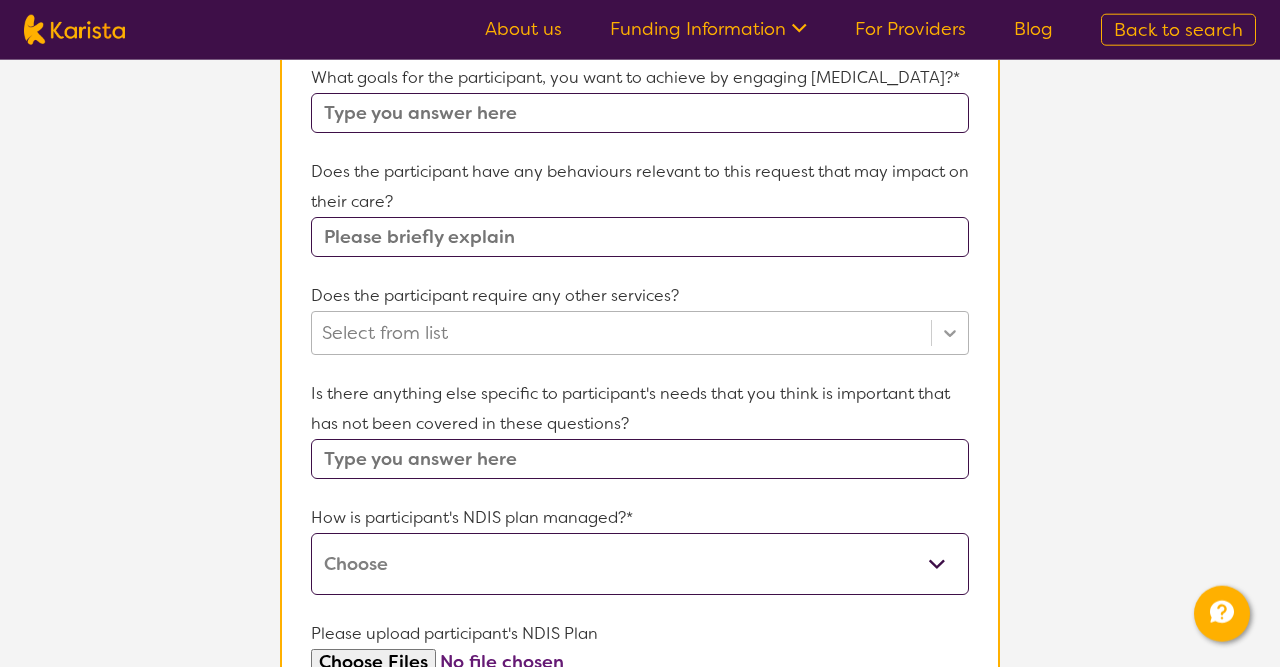 click 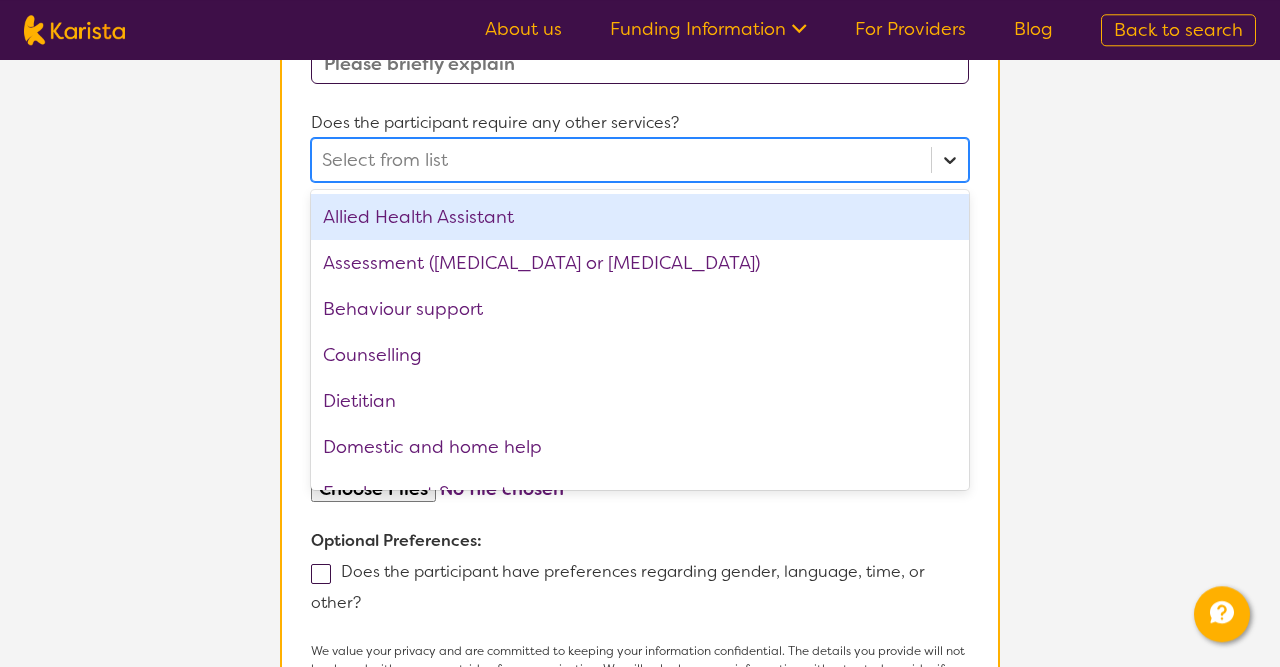 scroll, scrollTop: 898, scrollLeft: 0, axis: vertical 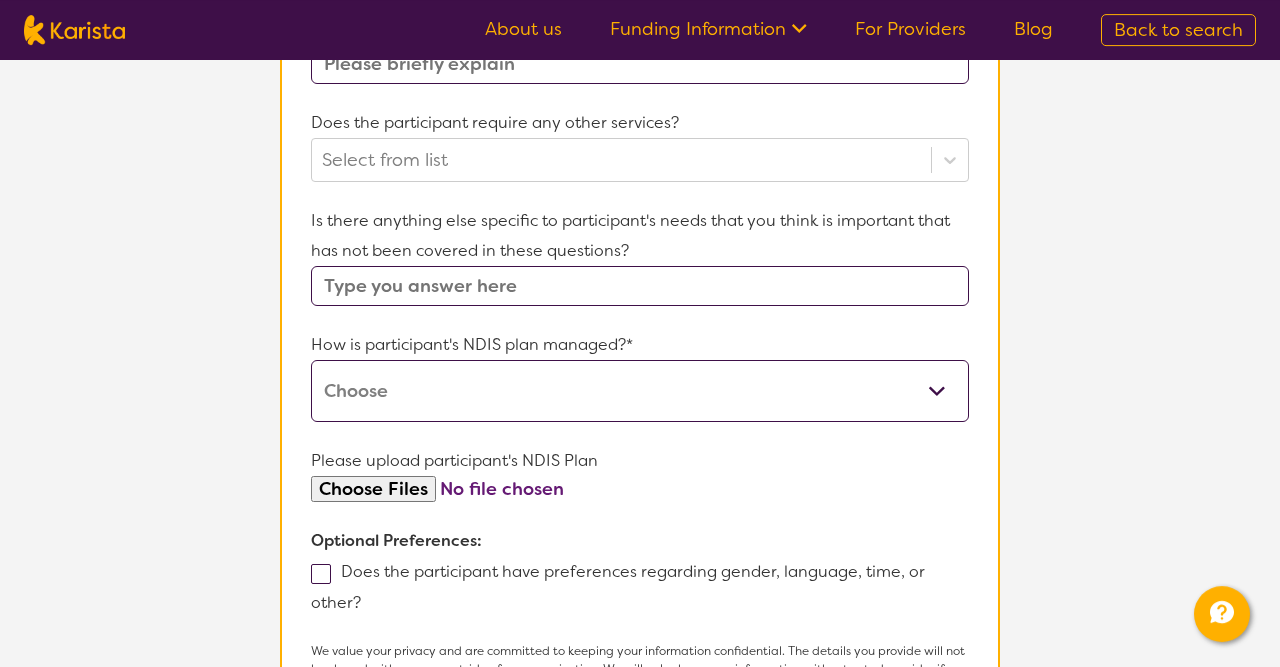 click on "L About You 2 Participant Details 3 Confirmation Participant Details & Service Preferences Name of participant First Name* Last Name What age is the participant?* What is your relationship to the participant?* This request is for myself I am their parent I am their child I am their spouse/partner I am their carer I am their Support Coordinator I am their Local Area Coordinator I am their Child Safety Officer I am their Aged Care Case Worker Other Please tell us any relevant medical diagnosis or disability that relates to participant's need for [MEDICAL_DATA]* Select from list Other (type in diagnosis) I don't know What goals for the participant, you want to achieve by engaging [MEDICAL_DATA]?* Does the participant have any behaviours relevant to this request that may impact on their care? Does the participant require any other services? Select from list Is there anything else specific to participant's needs that you think is important that has not been covered in these questions? I'm not sure" at bounding box center (640, 43) 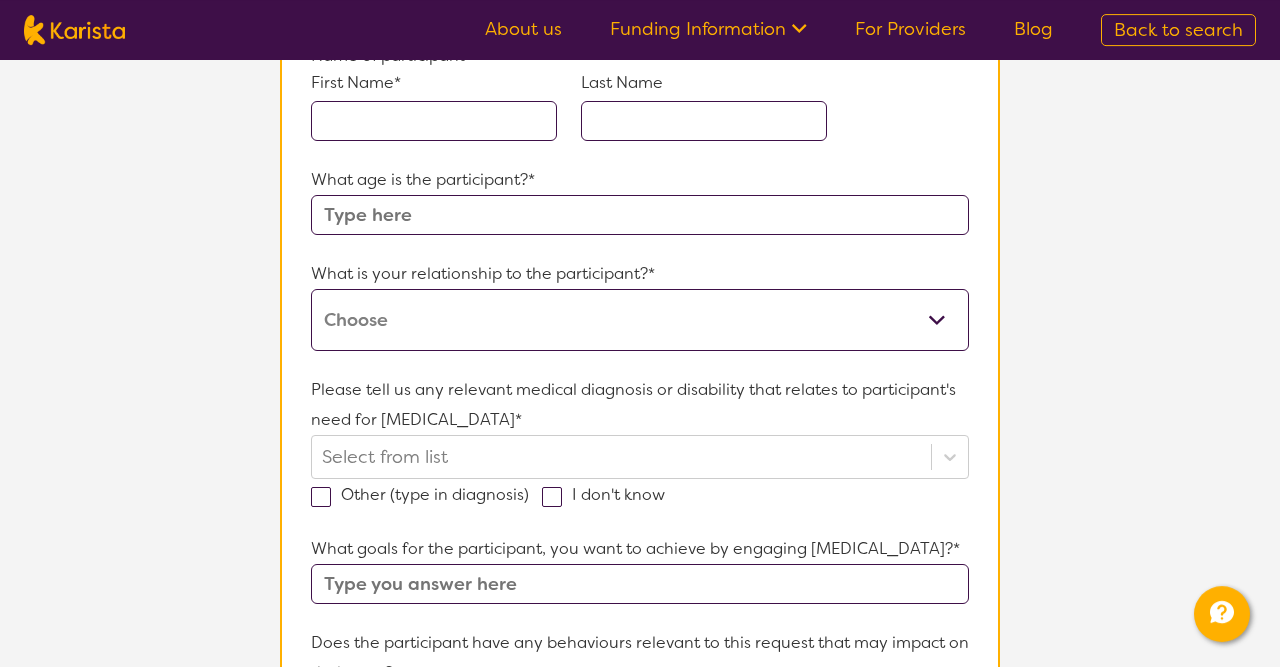 scroll, scrollTop: 254, scrollLeft: 0, axis: vertical 